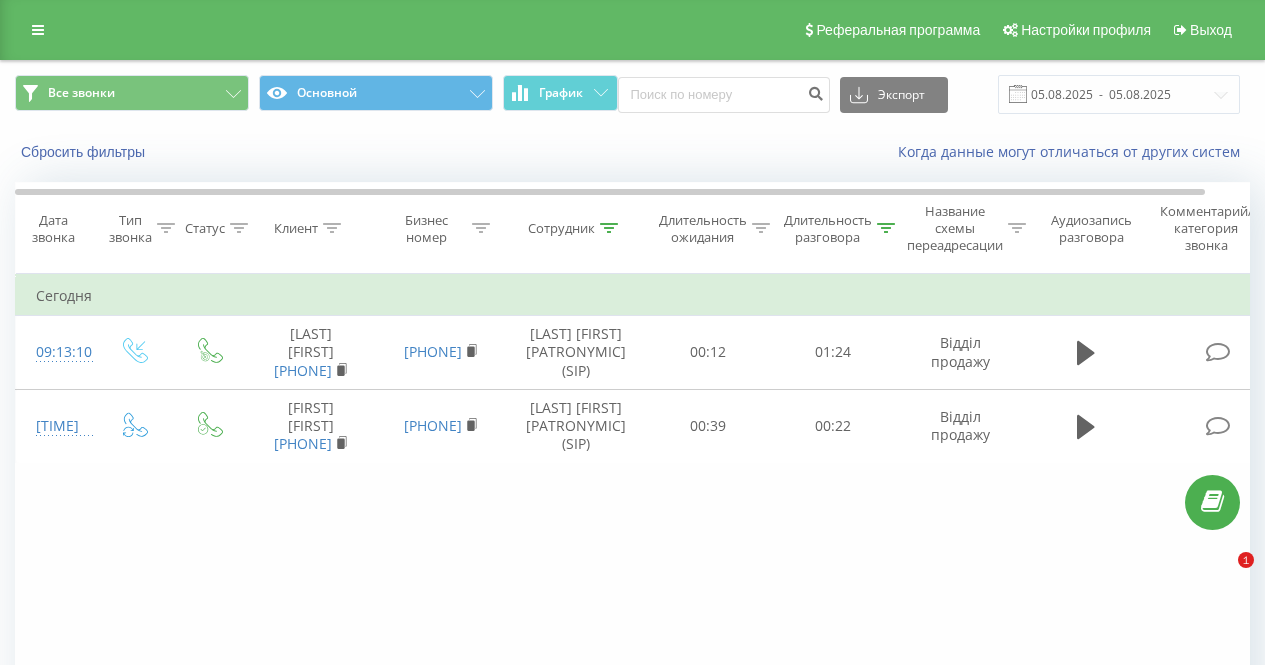 scroll, scrollTop: 0, scrollLeft: 0, axis: both 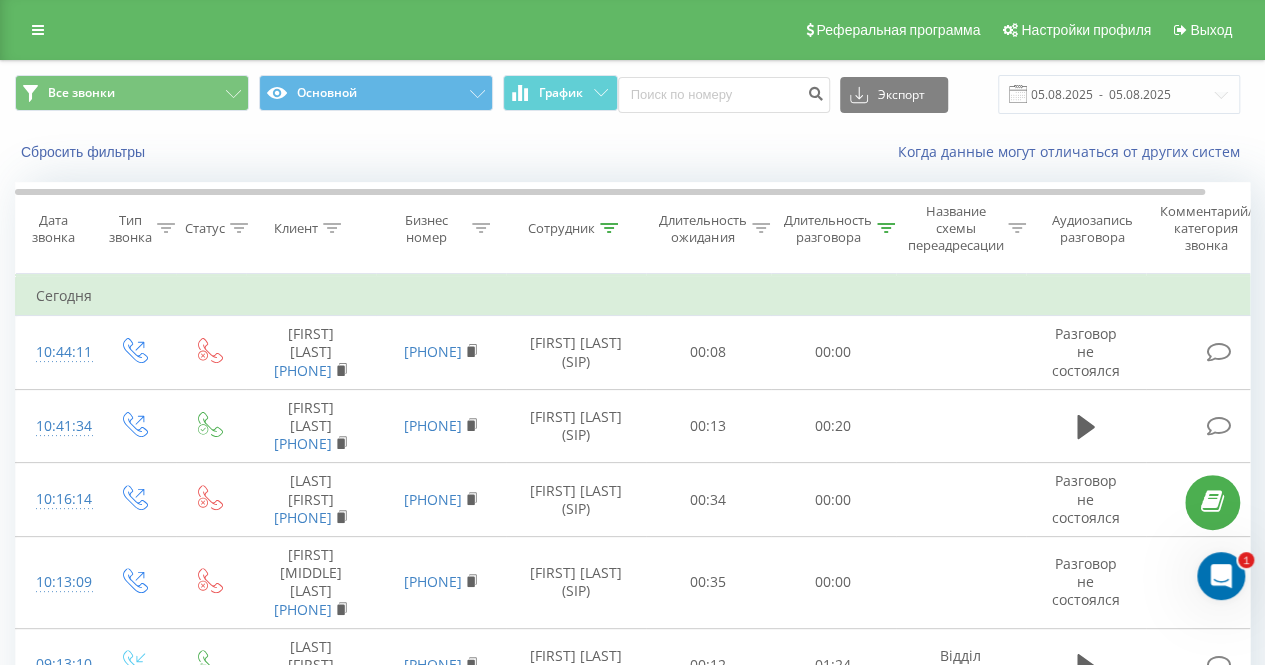 click 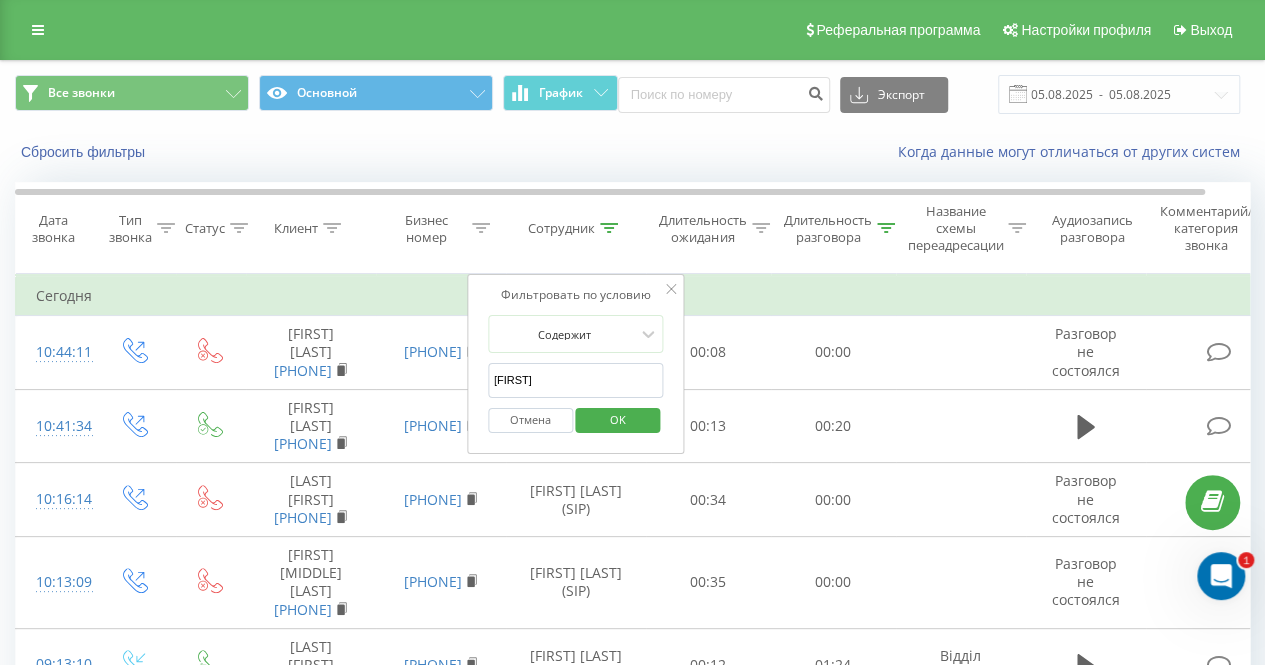 click on "[FIRST]" at bounding box center (576, 380) 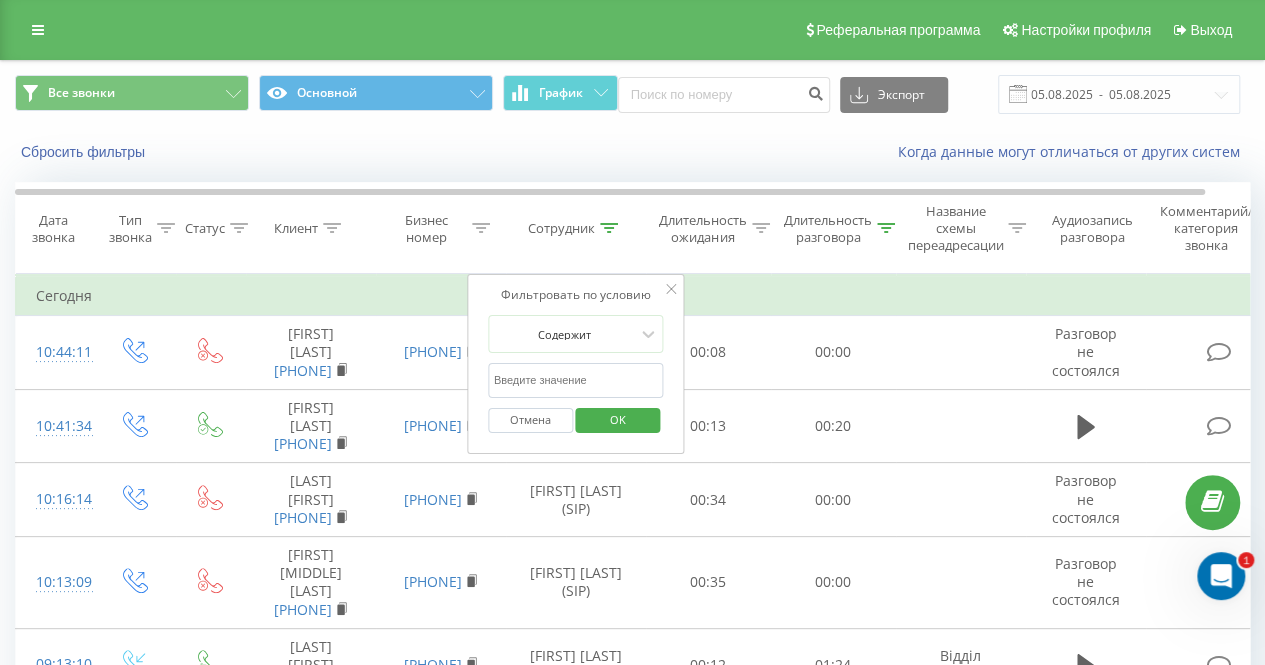 click at bounding box center (576, 380) 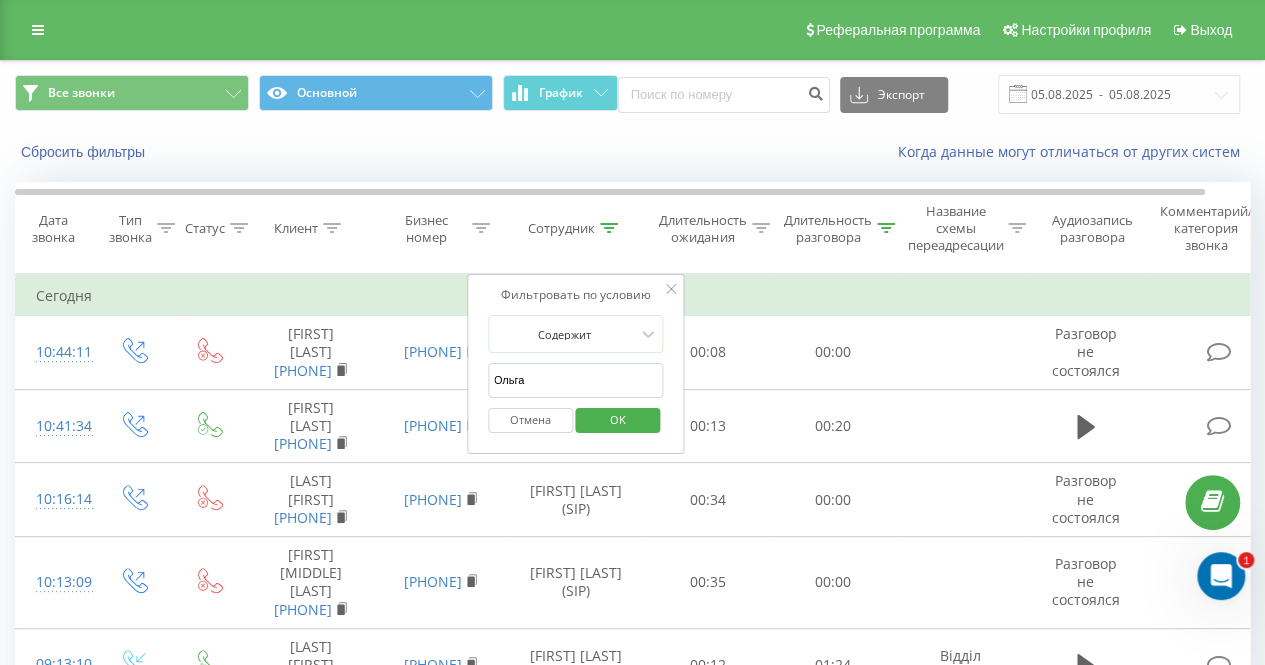 click on "OK" at bounding box center [618, 419] 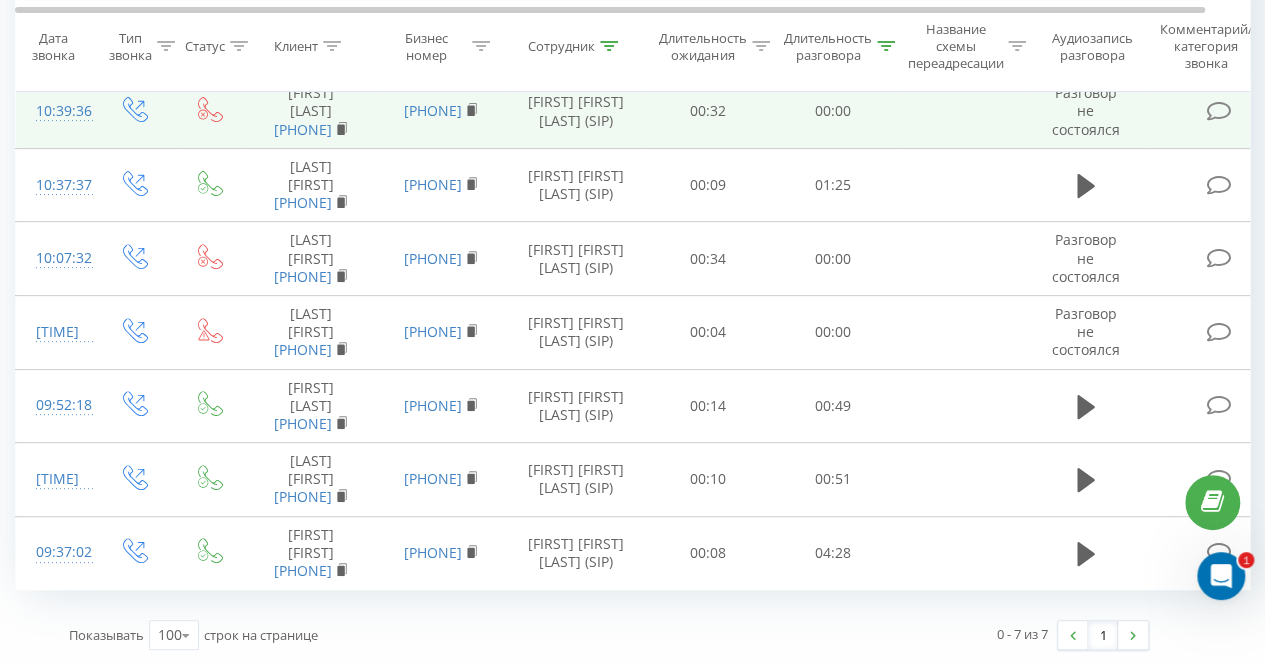 scroll, scrollTop: 164, scrollLeft: 0, axis: vertical 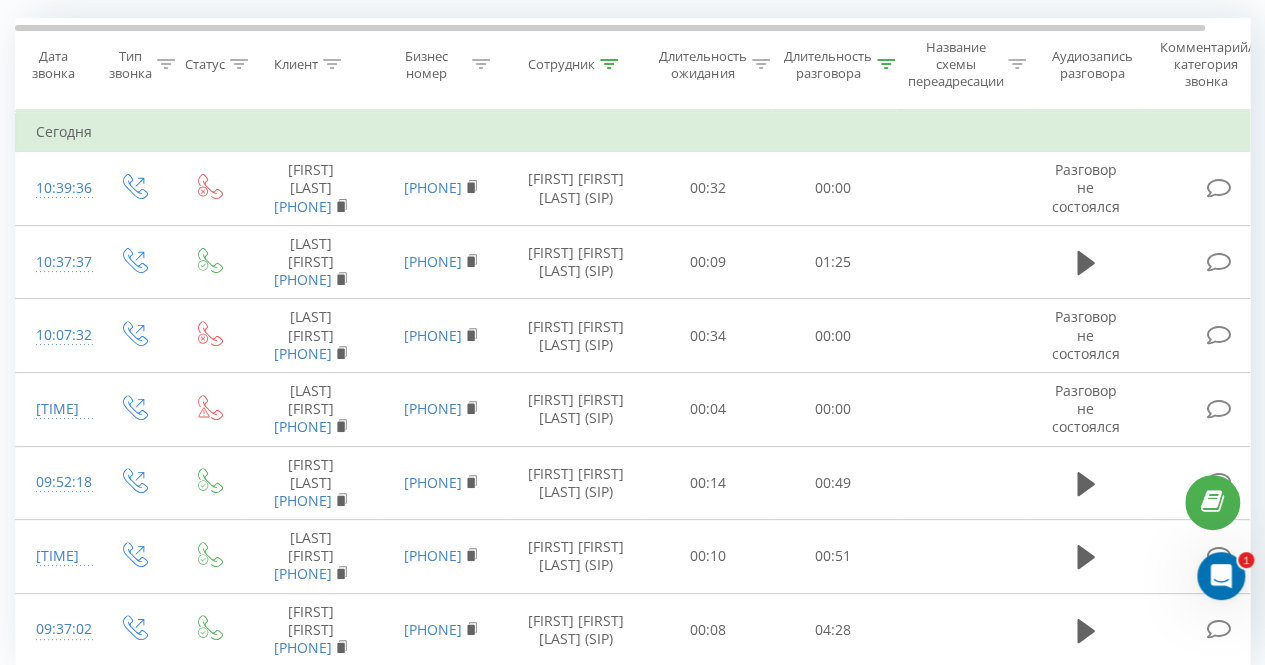 click on "Сотрудник" at bounding box center [573, 64] 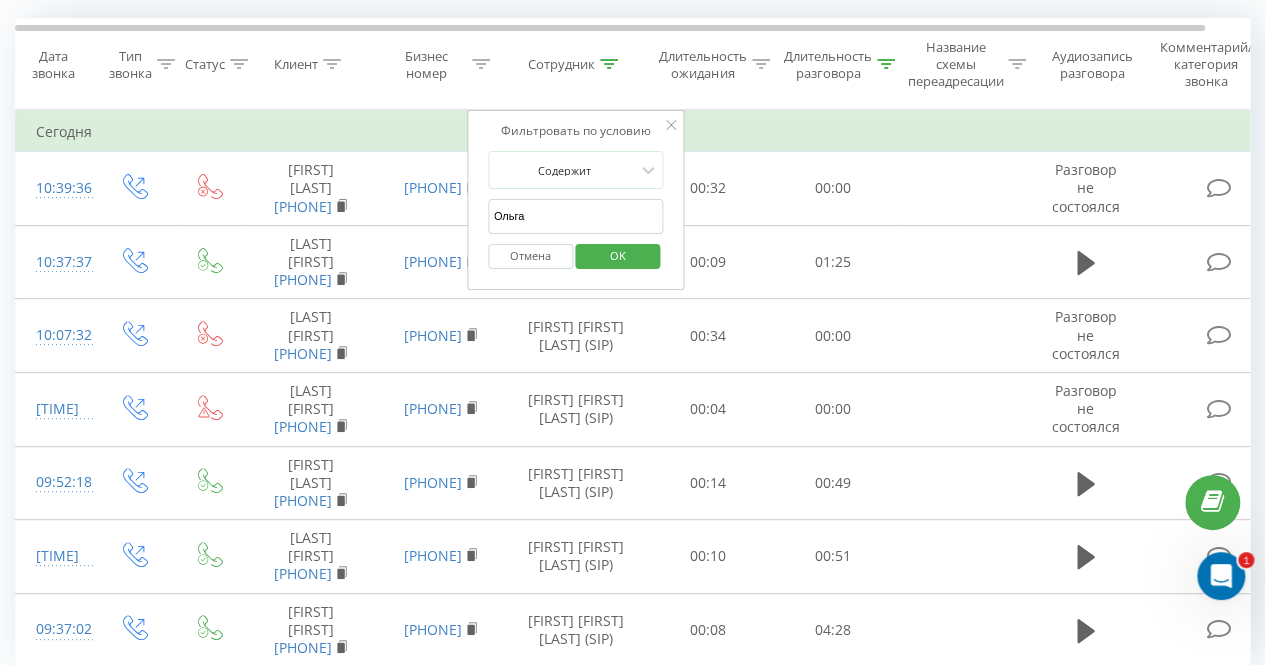 click on "Ольга" at bounding box center [576, 216] 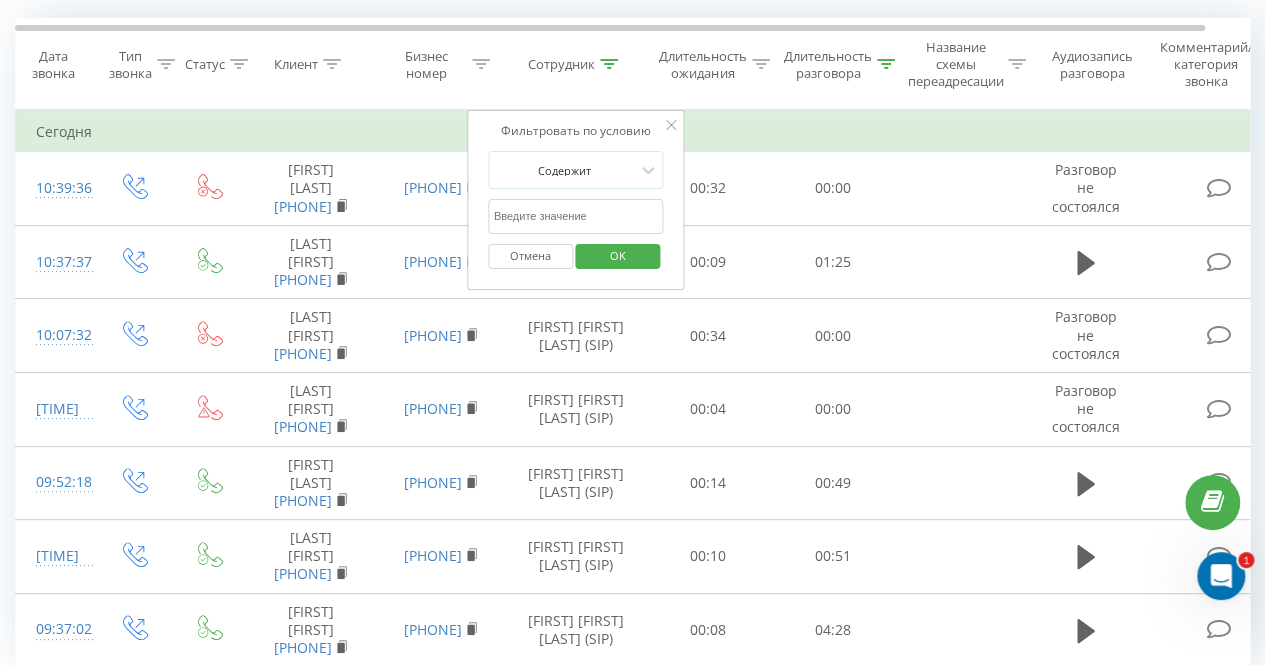 click at bounding box center [576, 216] 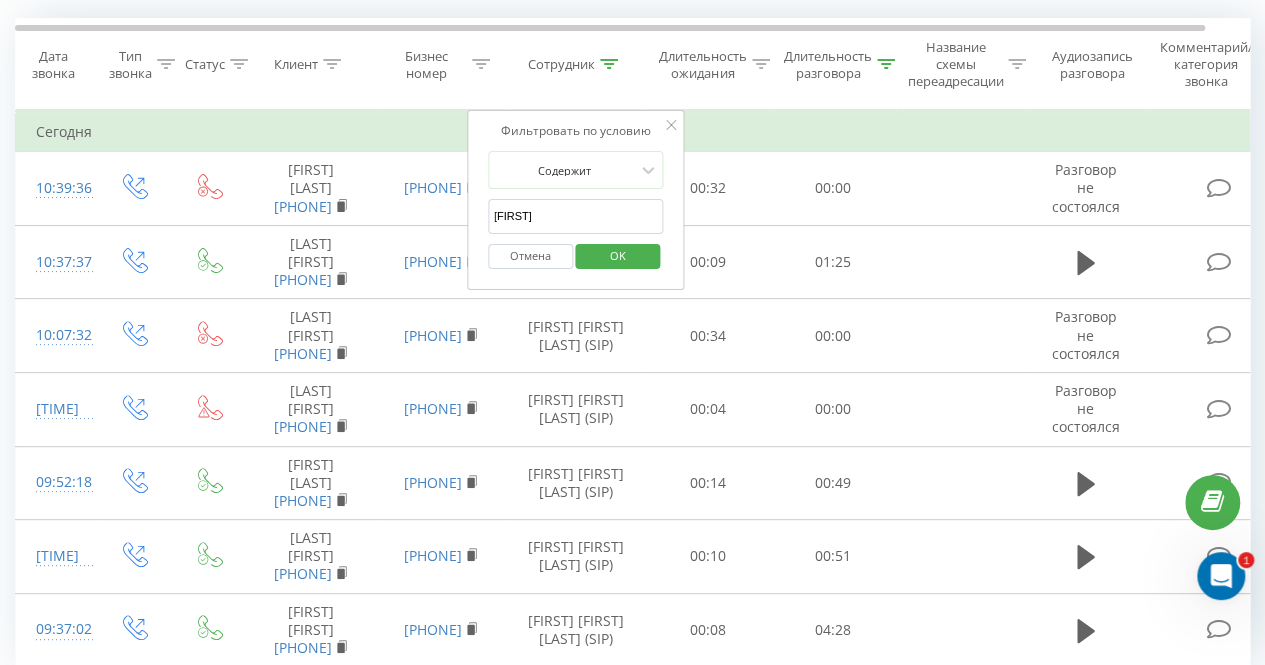 click on "OK" at bounding box center (618, 255) 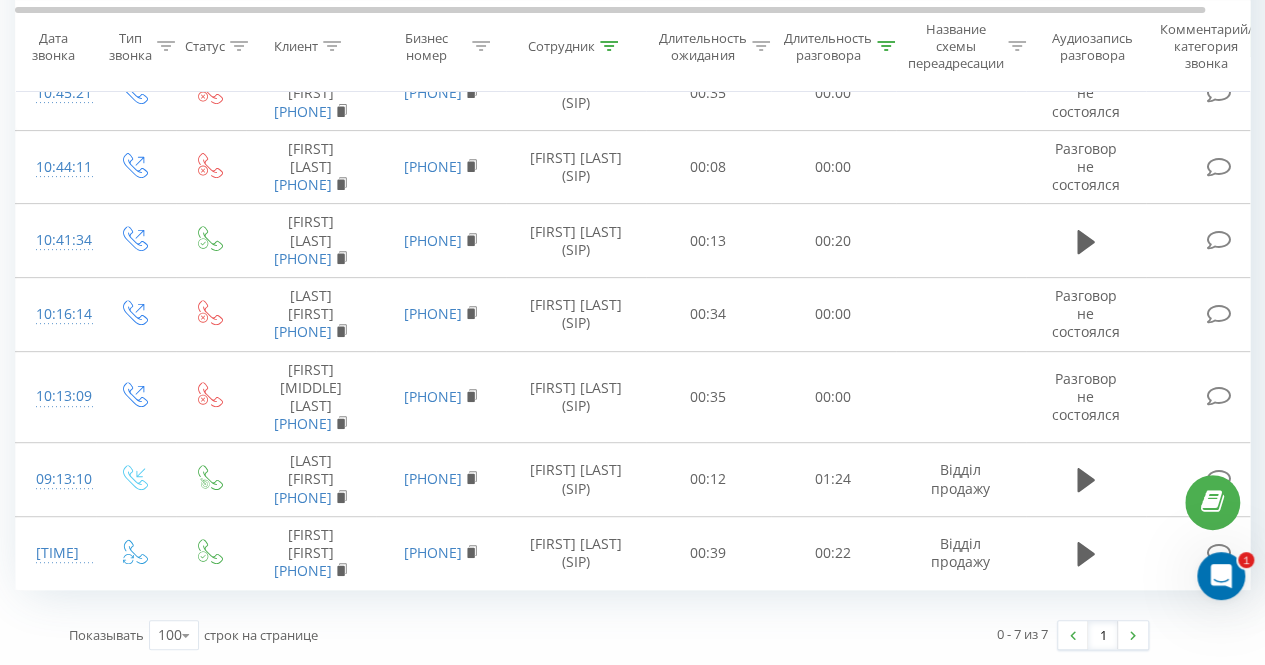 scroll, scrollTop: 0, scrollLeft: 0, axis: both 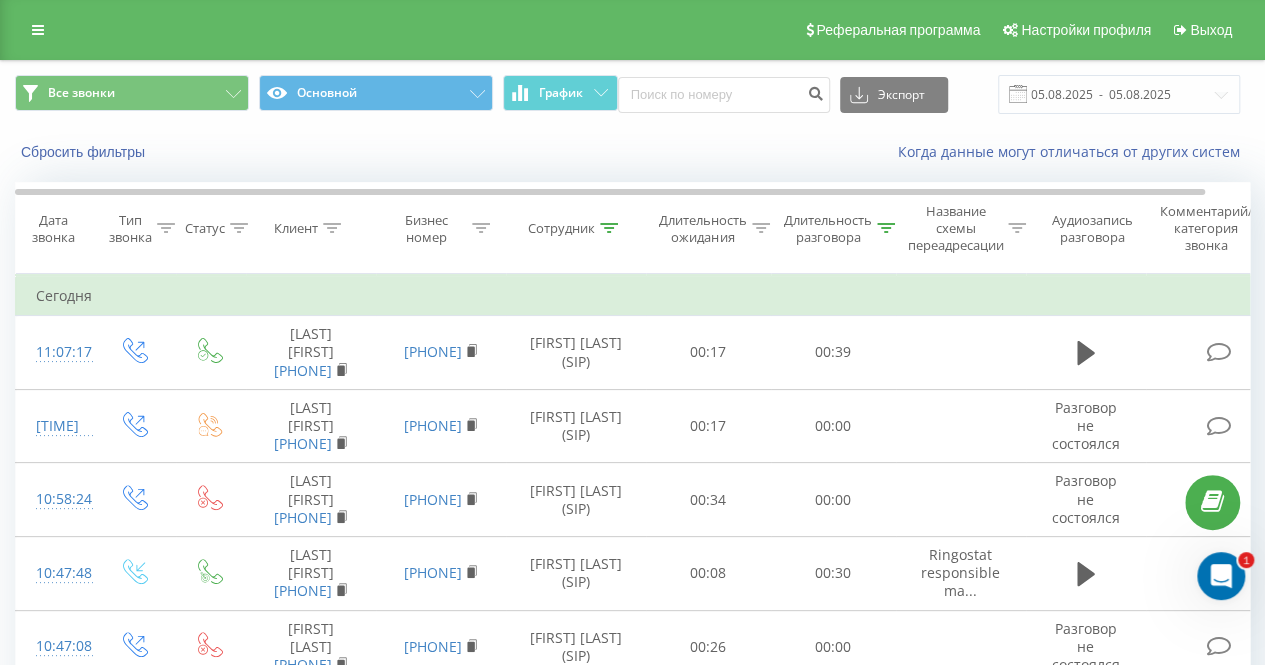 click 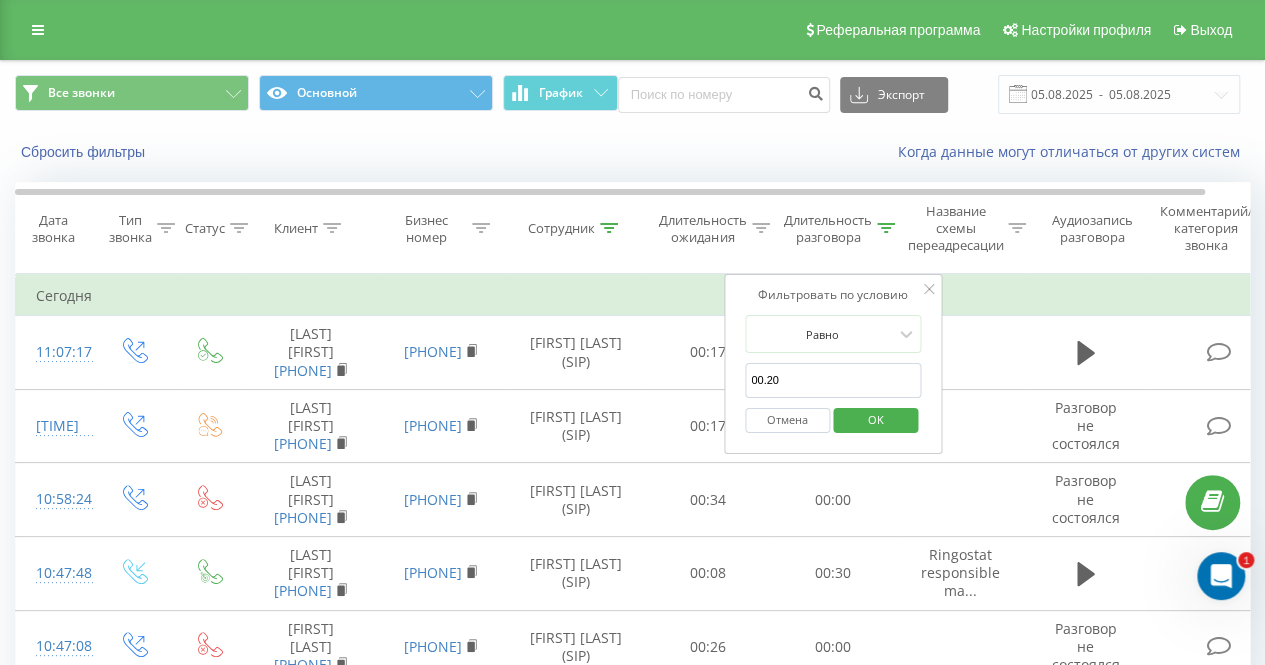 click at bounding box center (609, 228) 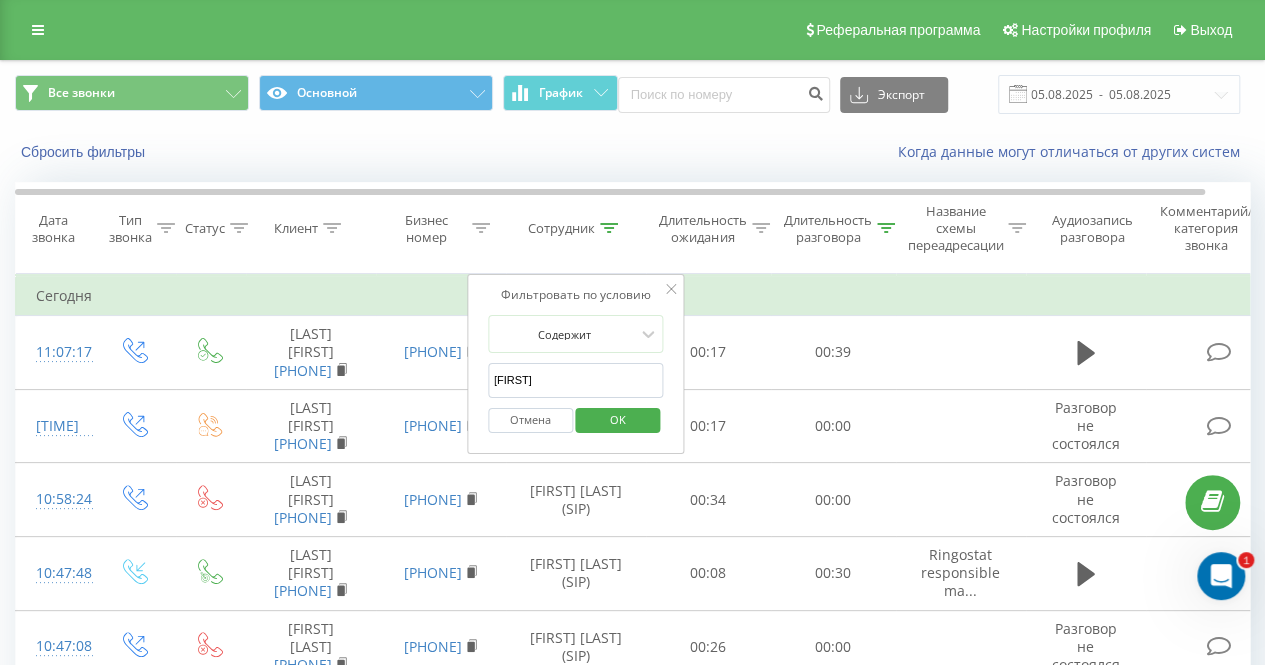 click on "[FIRST]" at bounding box center [576, 380] 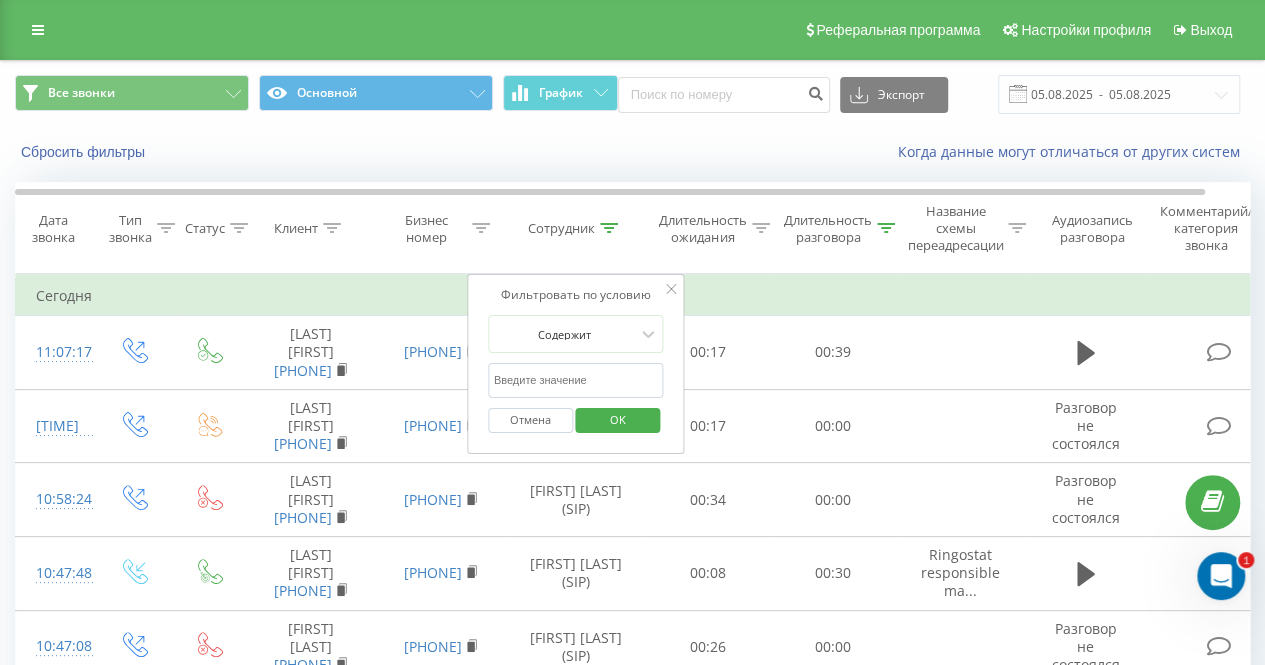 click at bounding box center [576, 380] 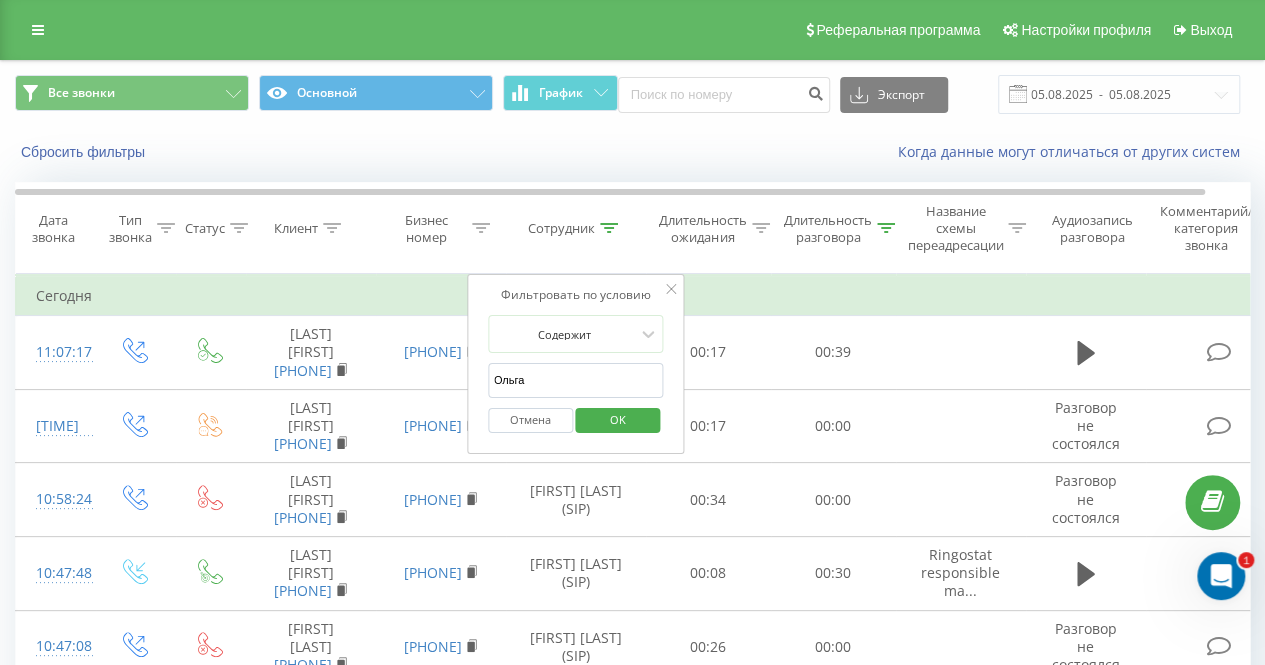 click on "OK" at bounding box center (618, 420) 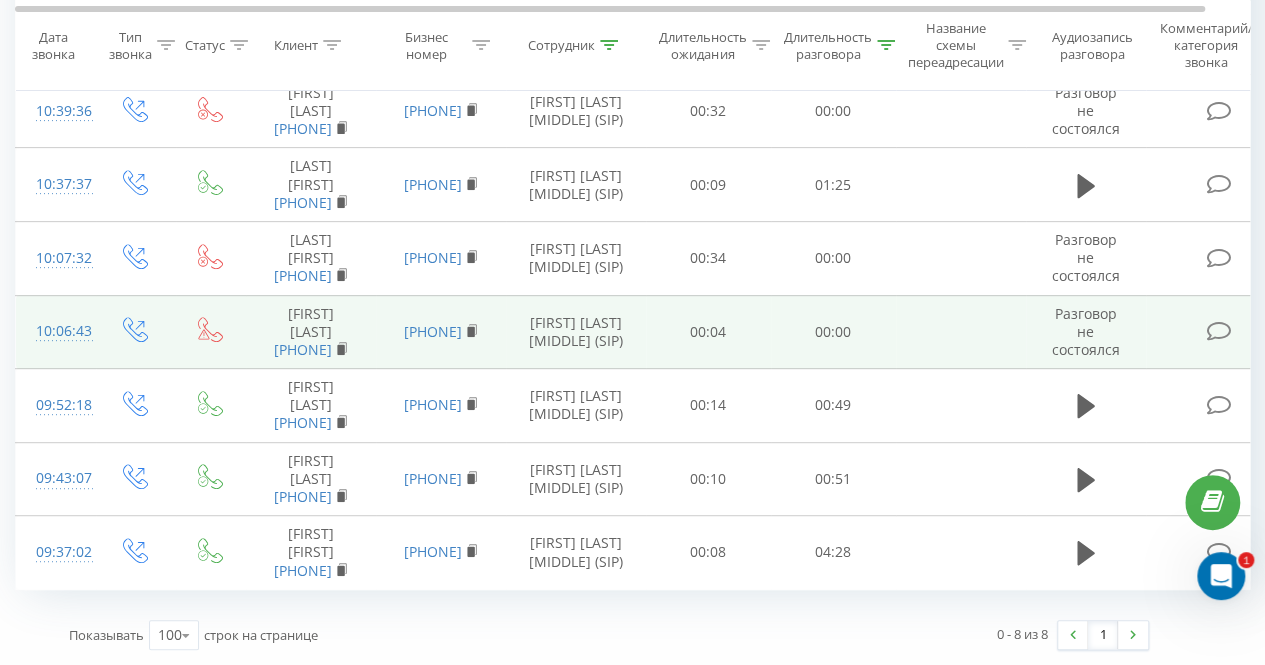 scroll, scrollTop: 0, scrollLeft: 0, axis: both 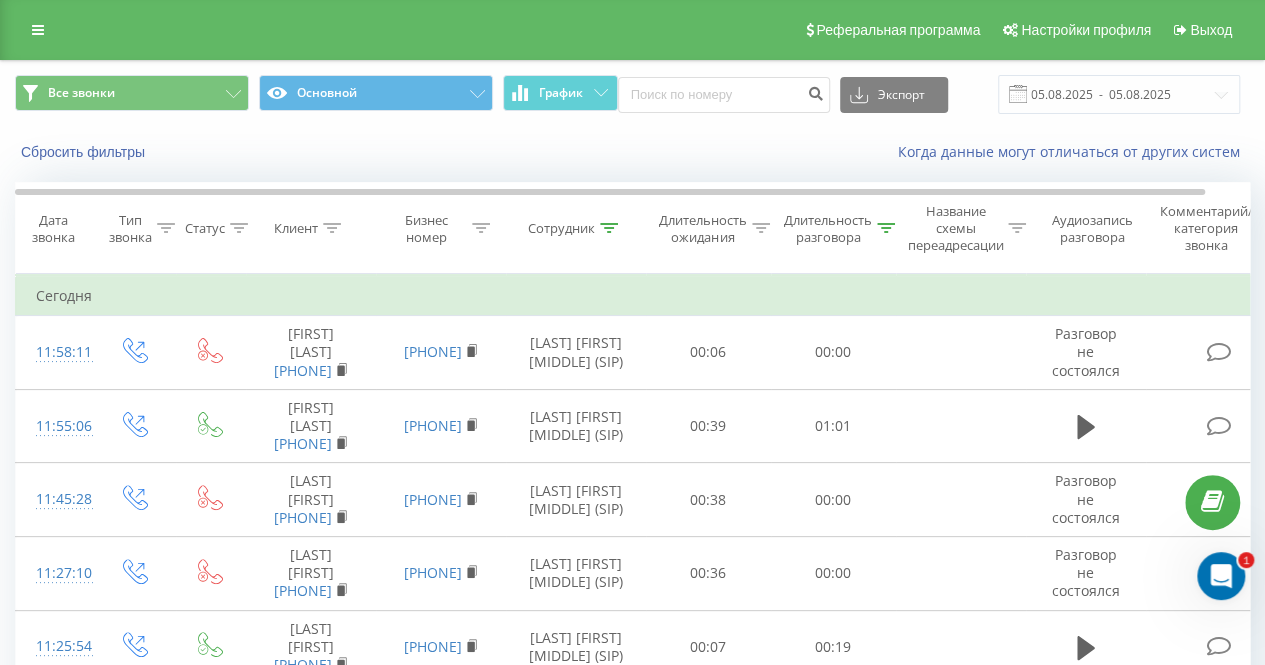 click on "Сотрудник" at bounding box center [573, 228] 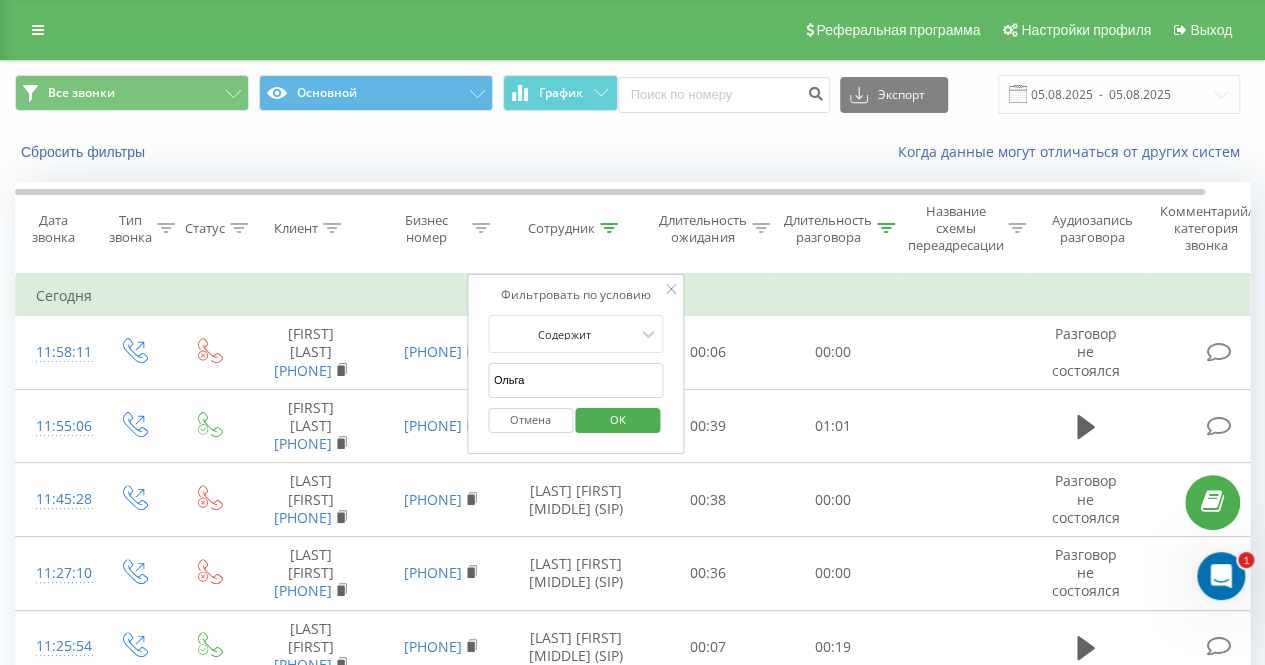 click on "Ольга" at bounding box center [576, 380] 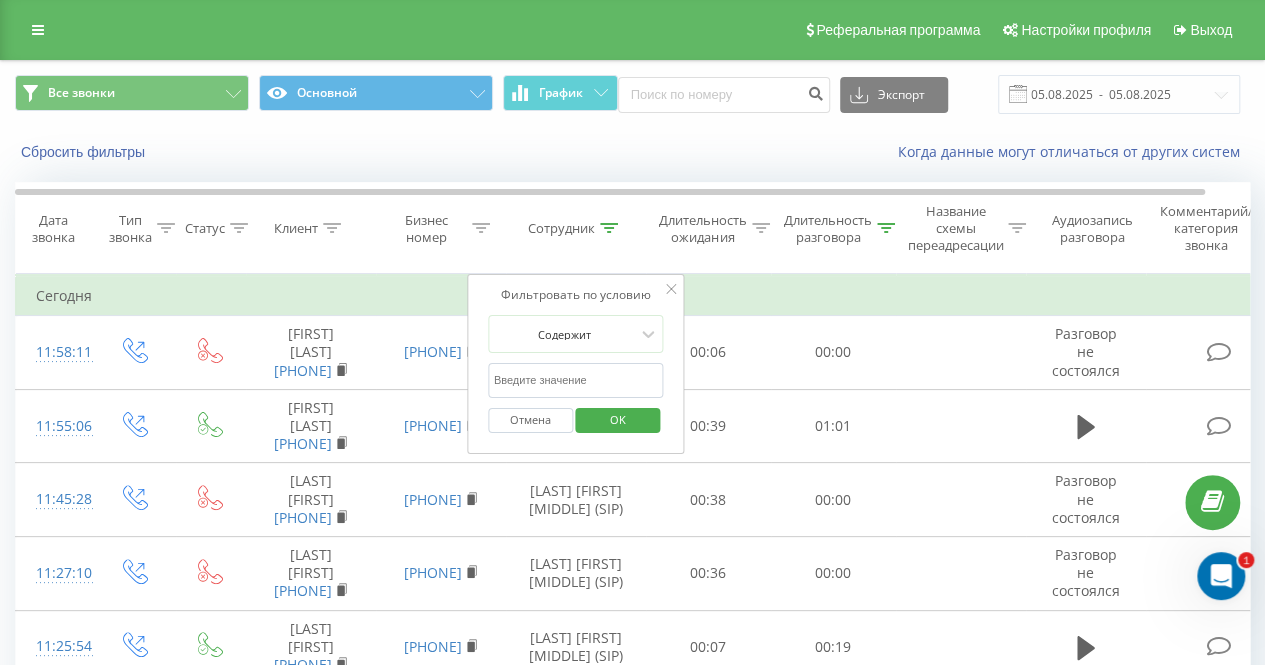 click at bounding box center [576, 380] 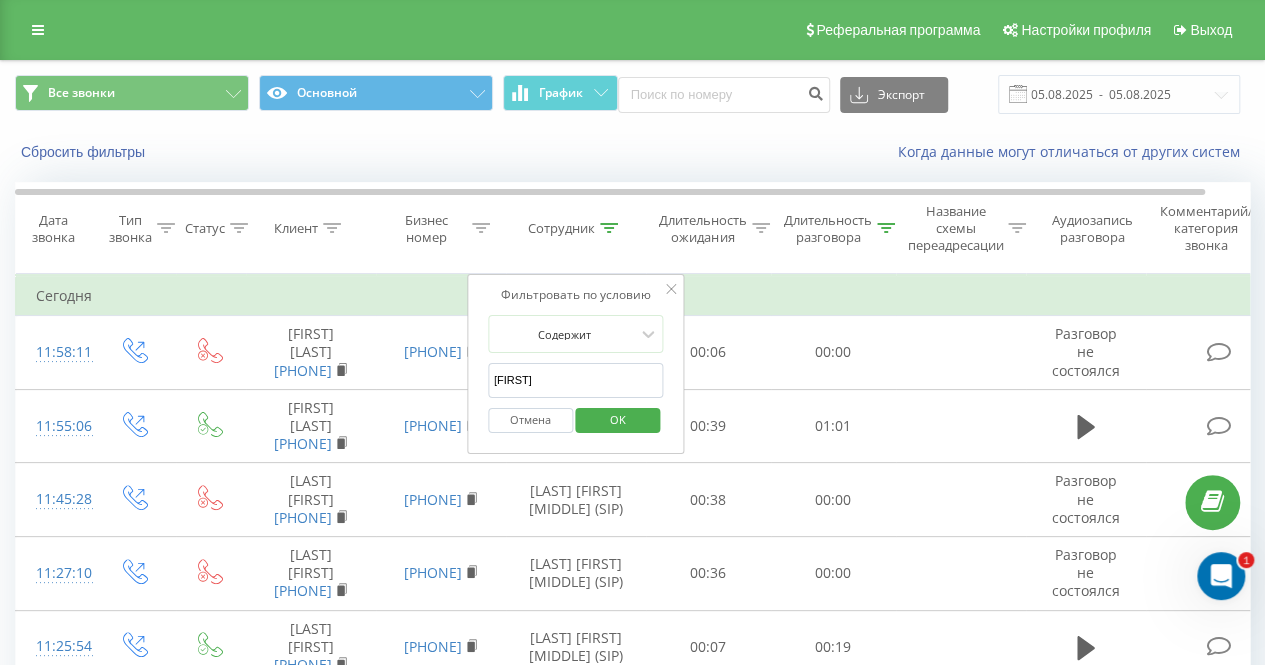 click on "OK" at bounding box center (618, 419) 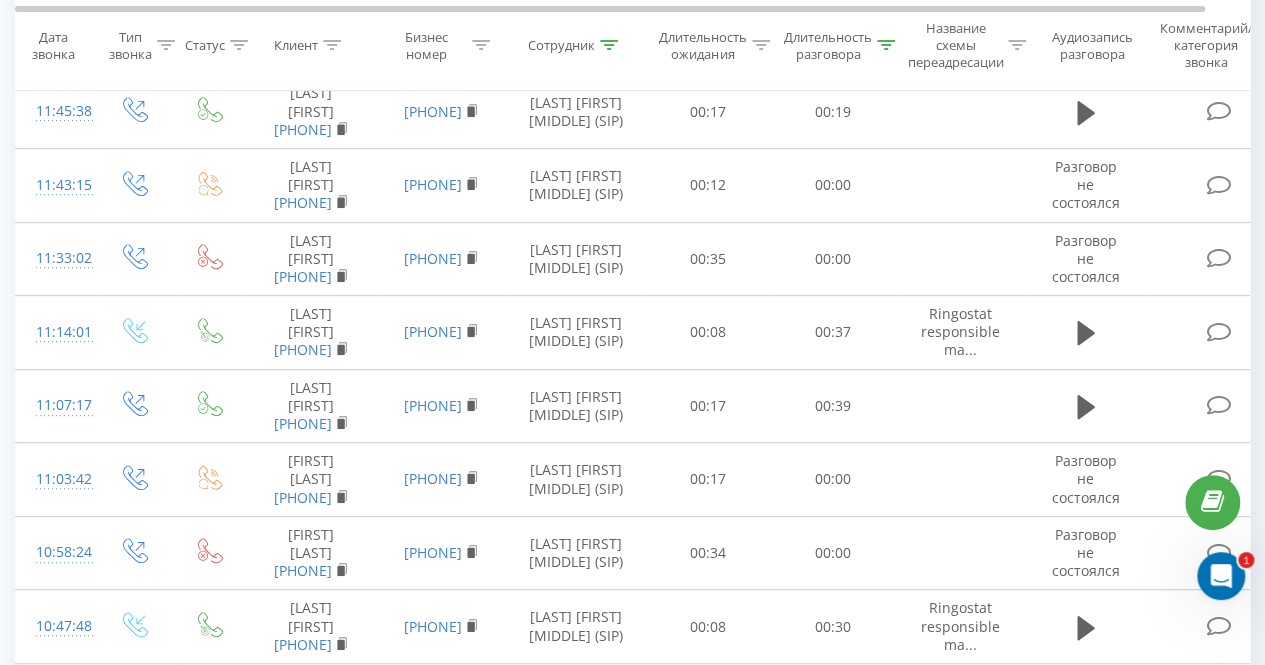 scroll, scrollTop: 0, scrollLeft: 0, axis: both 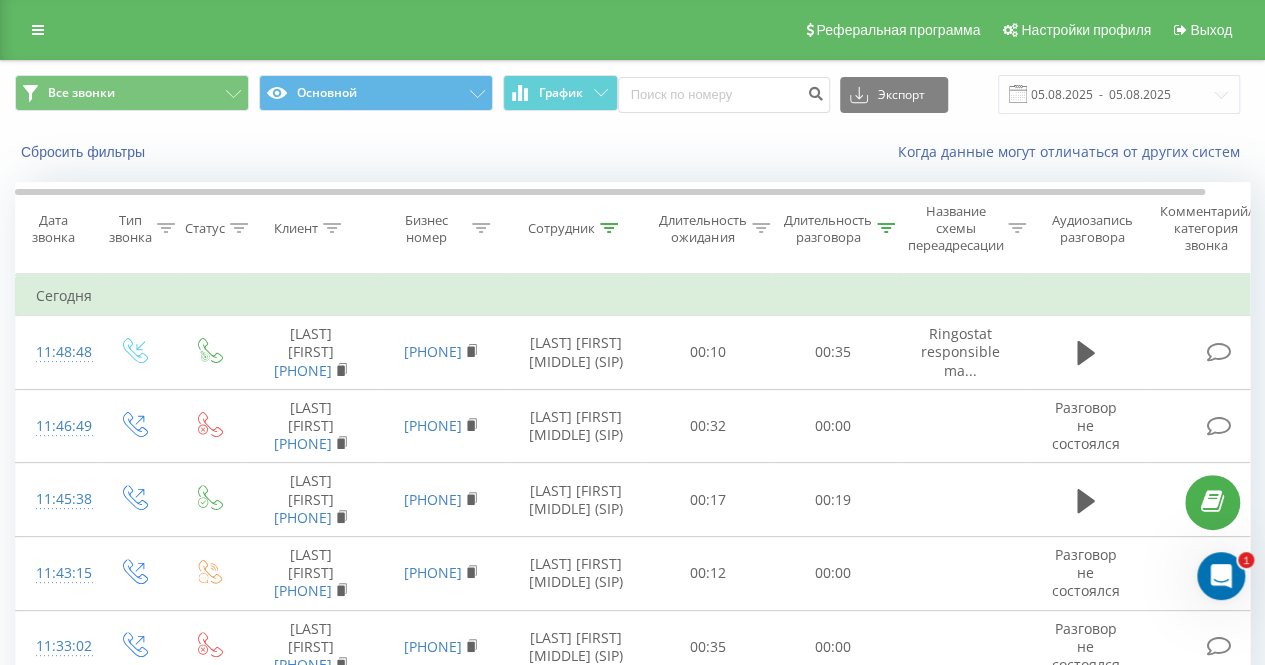click 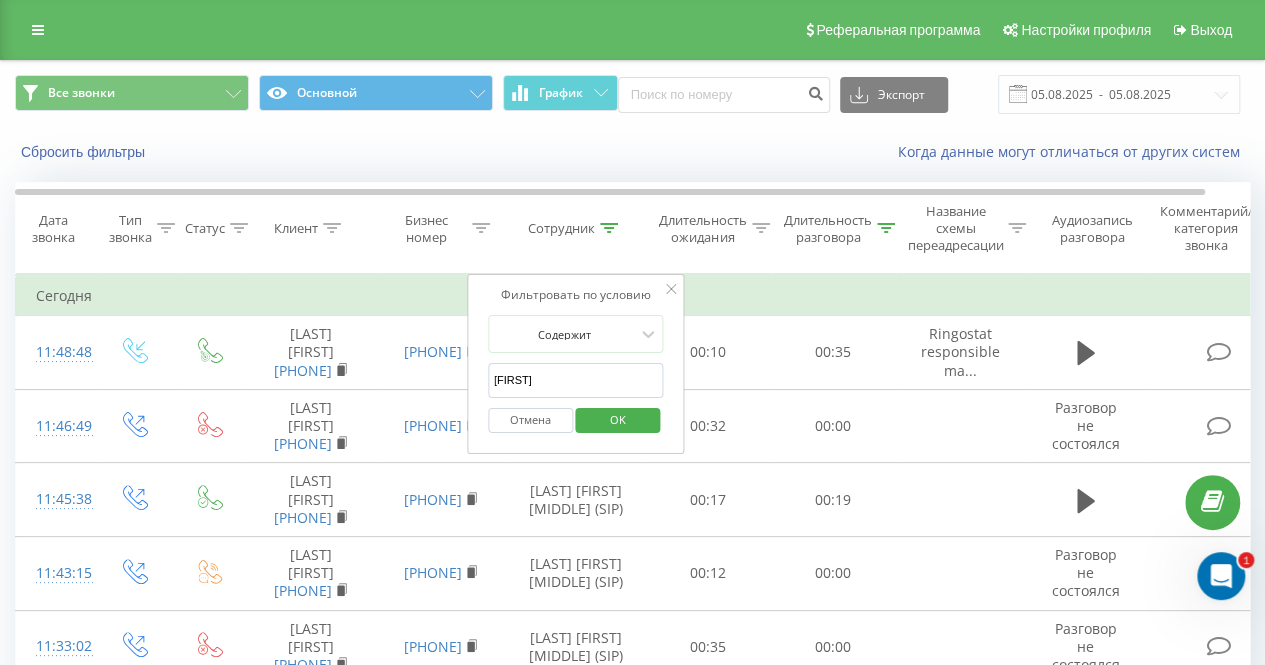click on "[FIRST]" at bounding box center [576, 380] 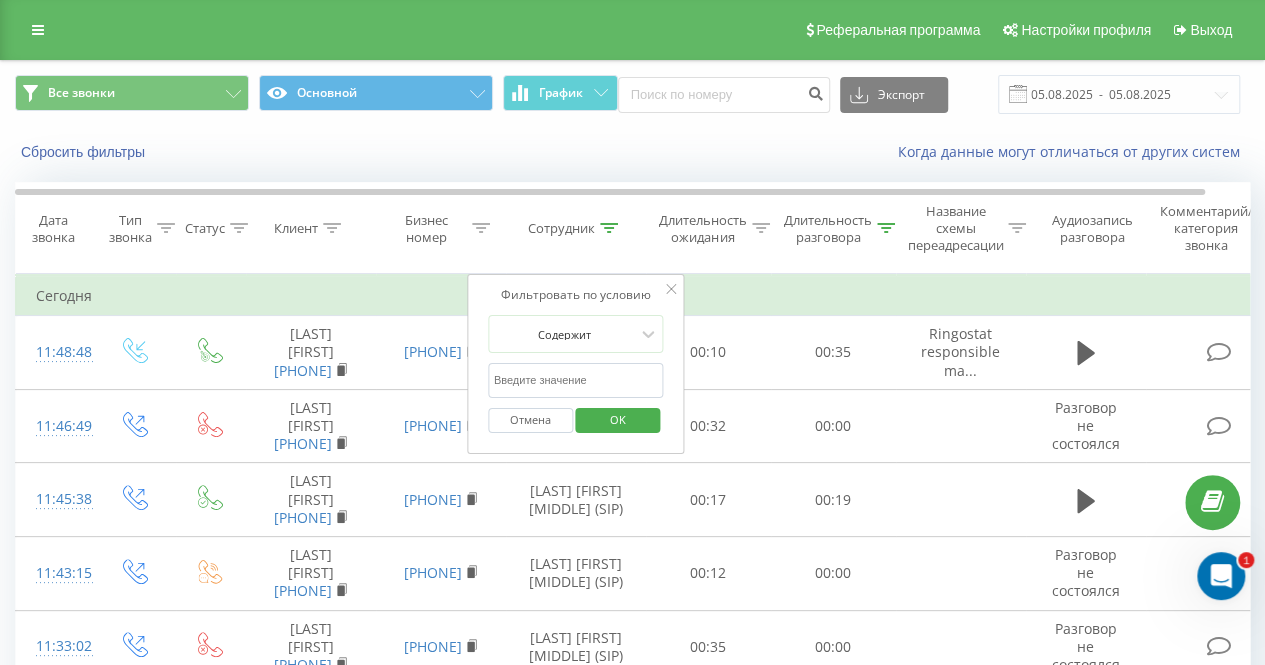 click at bounding box center (576, 380) 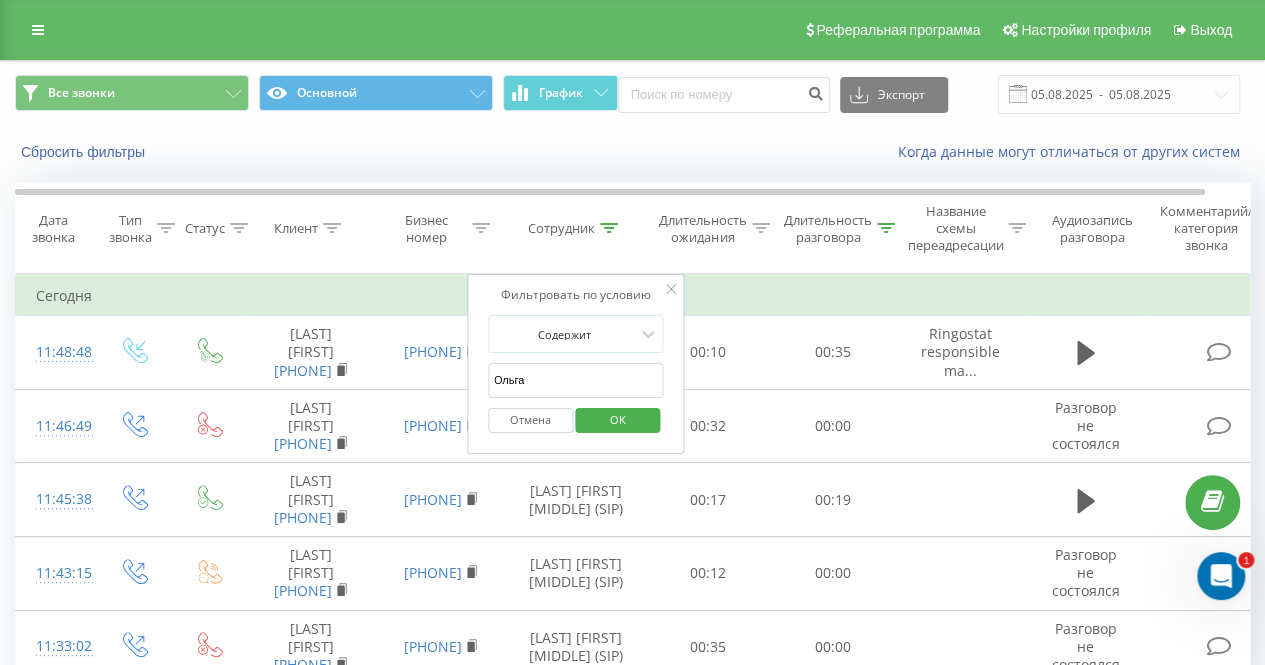 click on "OK" at bounding box center [618, 419] 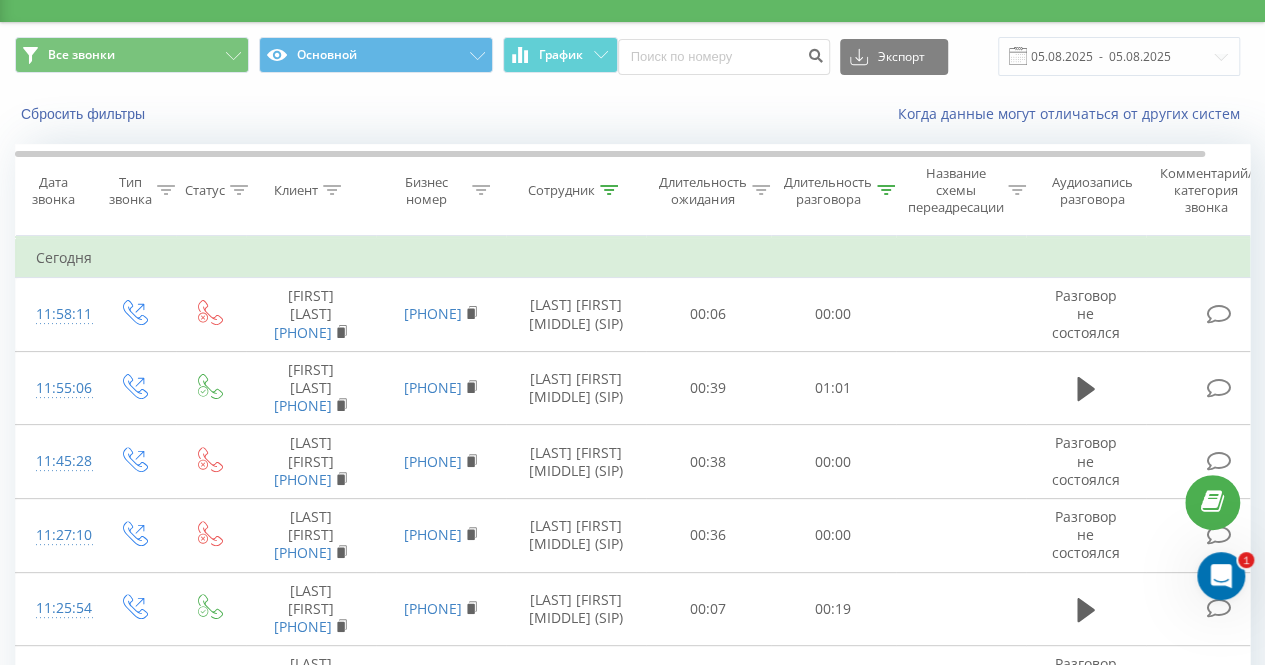 scroll, scrollTop: 0, scrollLeft: 0, axis: both 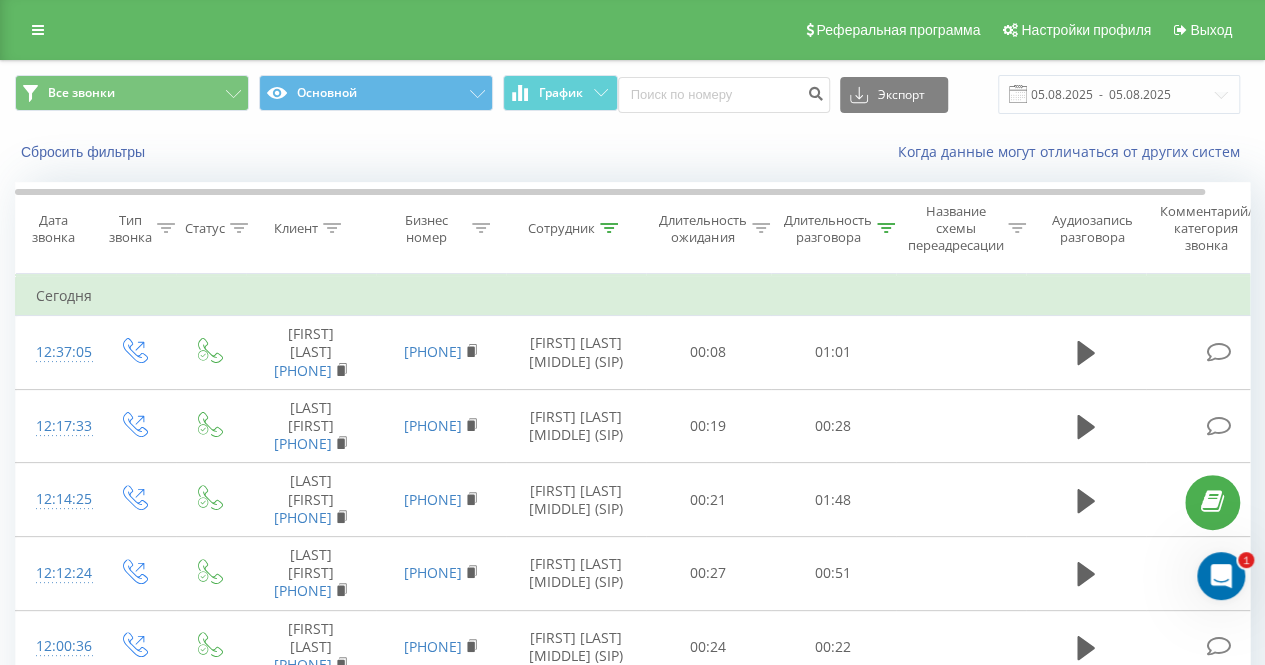 click on "Сотрудник" at bounding box center [576, 228] 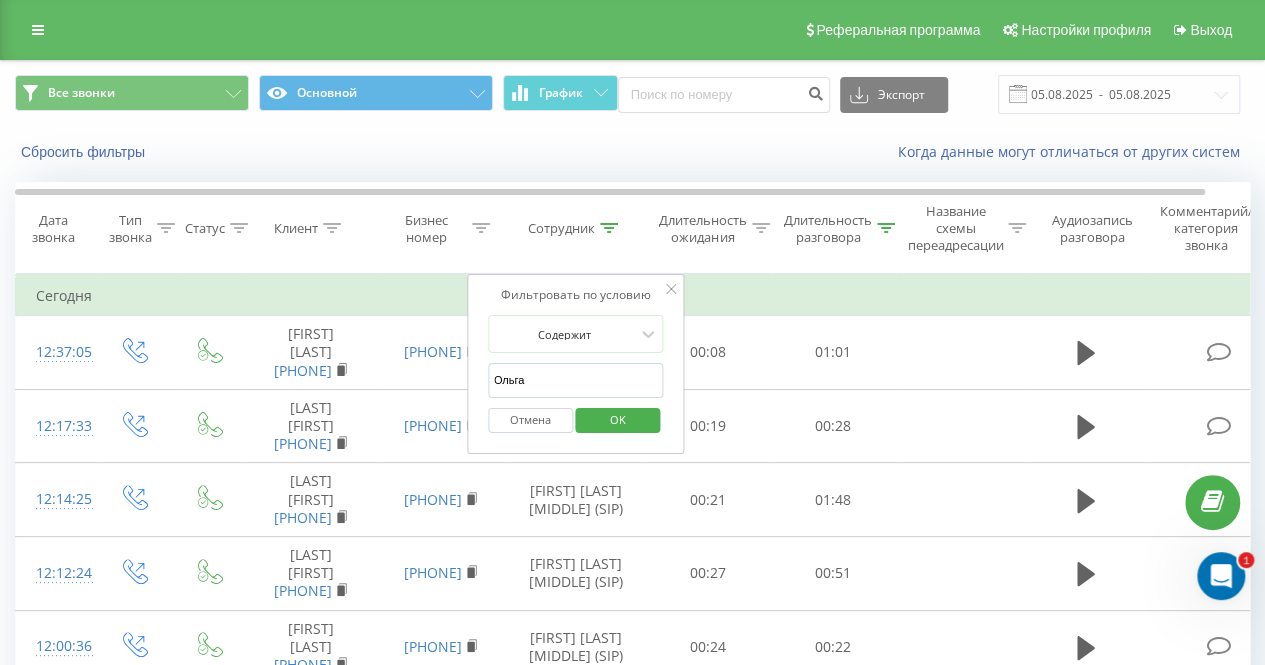 click on "Сотрудник" at bounding box center (576, 228) 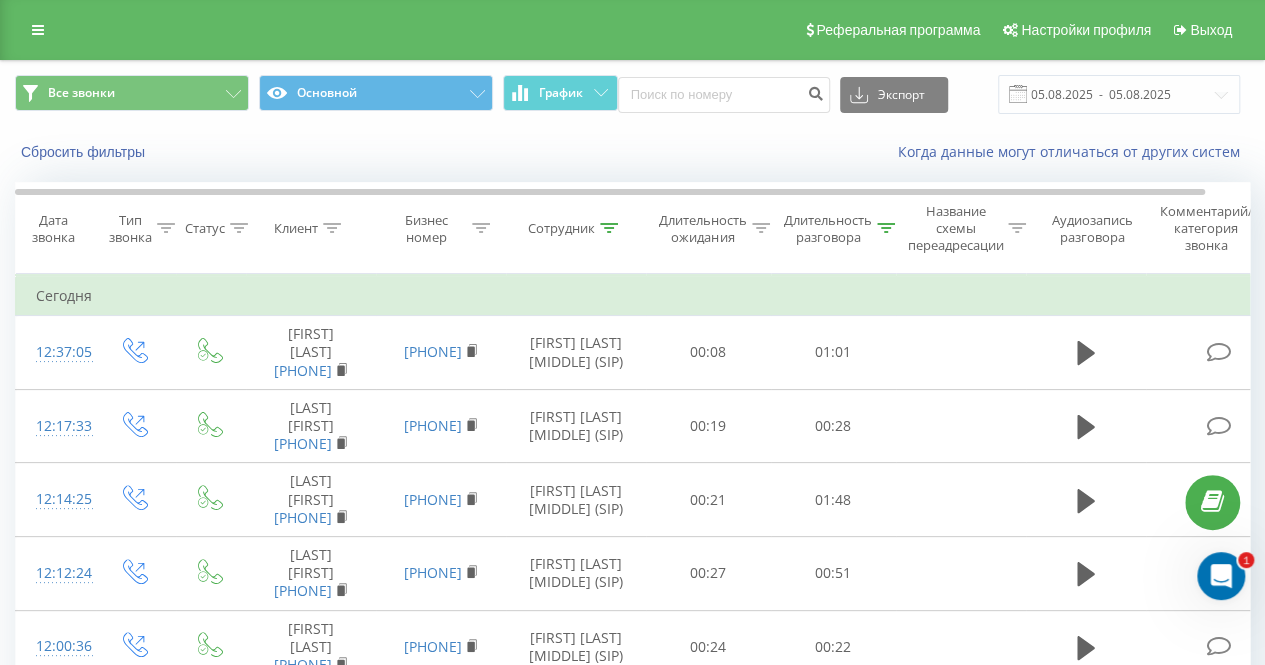 click on "Сотрудник" at bounding box center (561, 228) 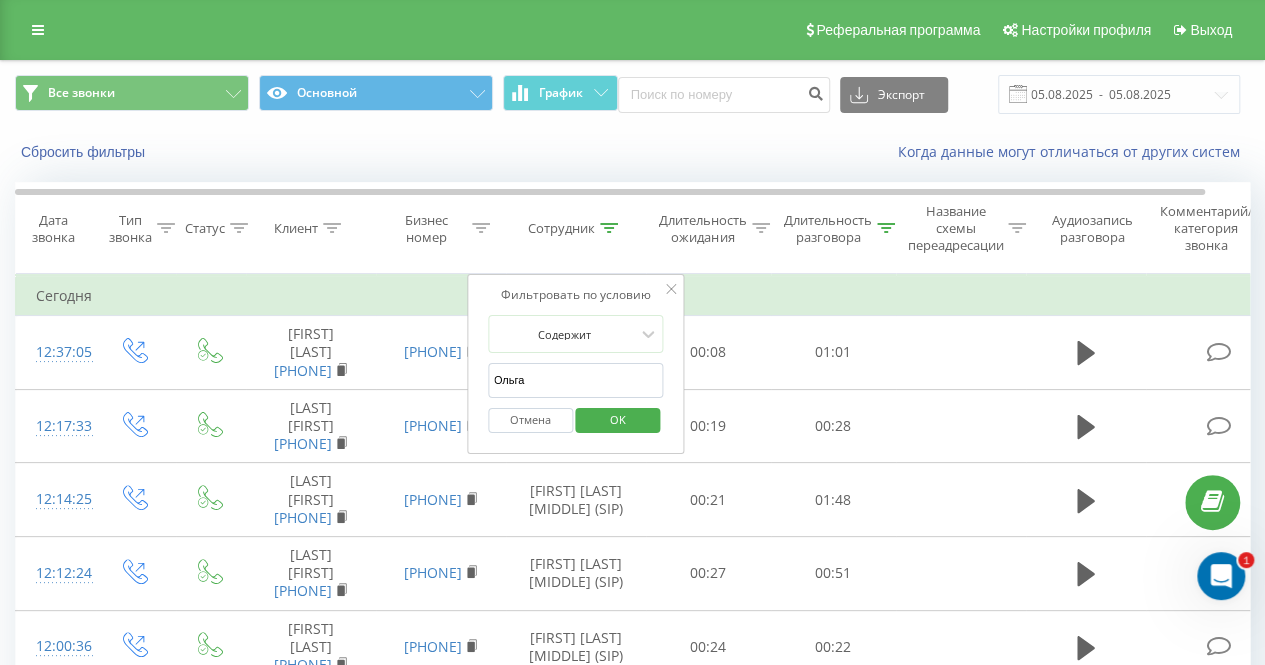 click on "Сотрудник" at bounding box center [573, 228] 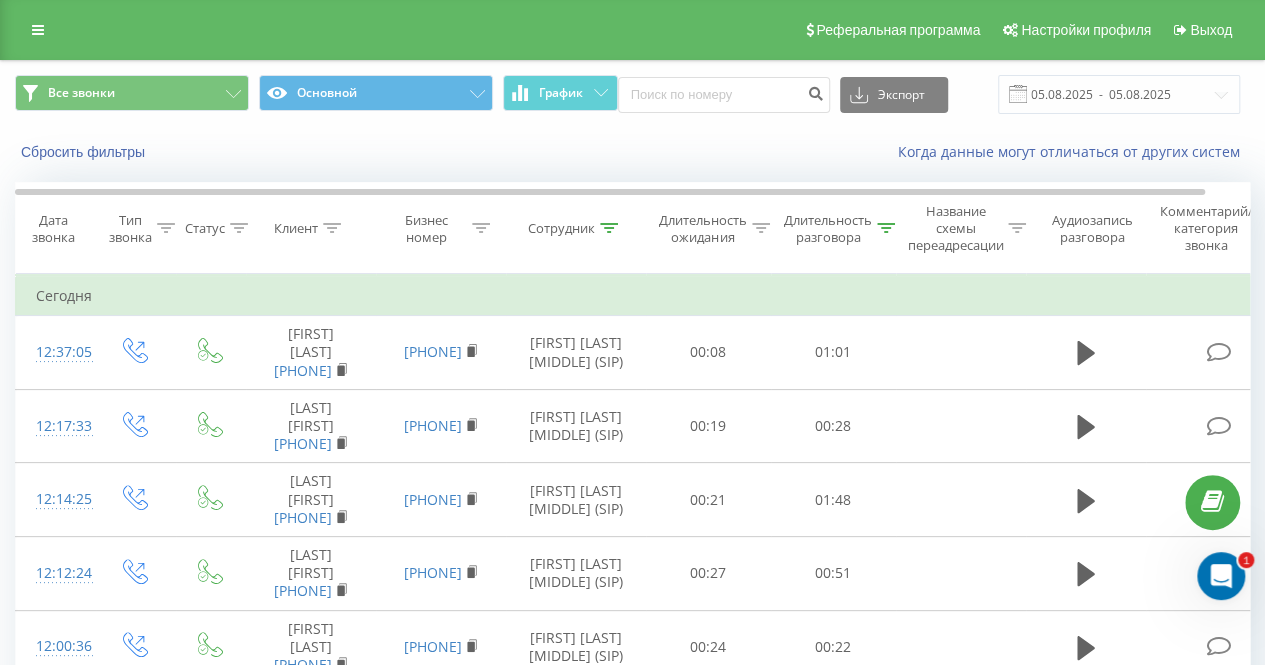 click at bounding box center [609, 228] 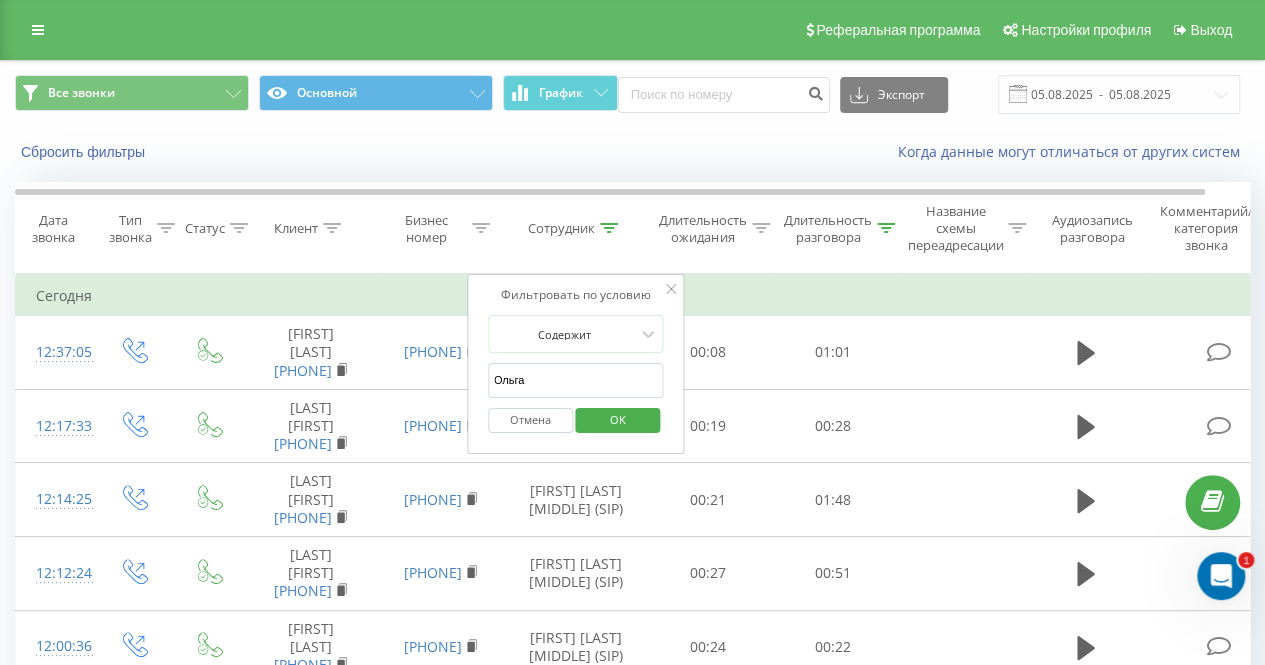 click on "Ольга" at bounding box center (576, 380) 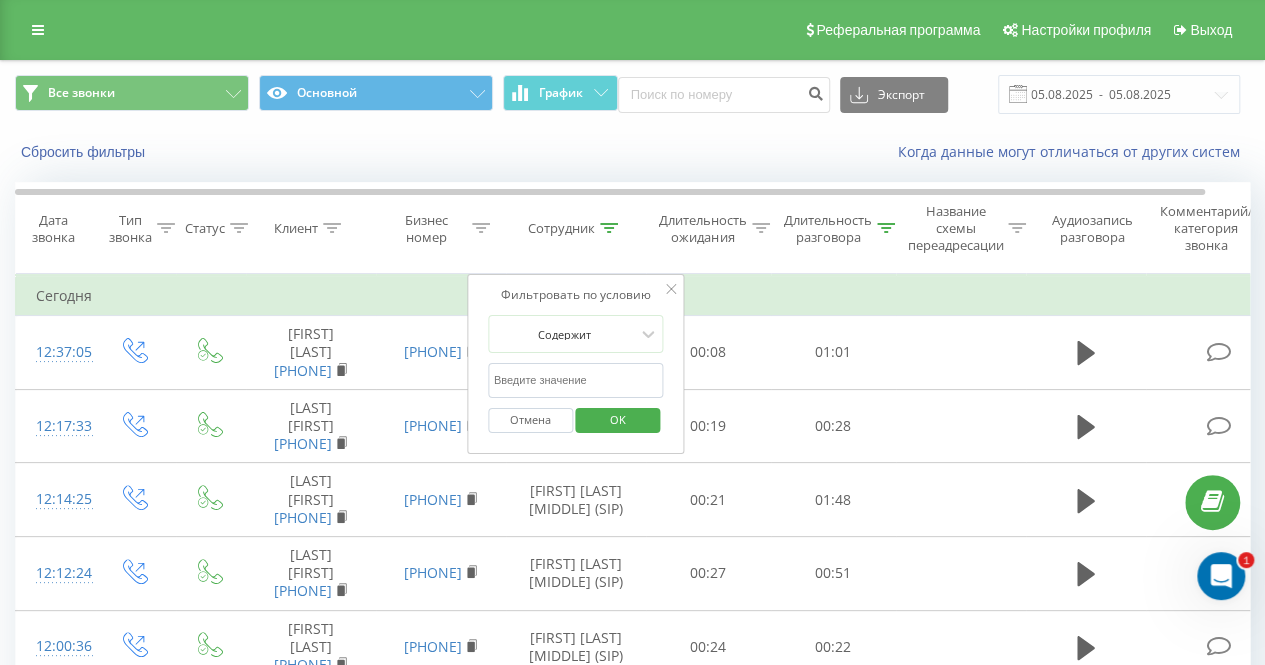 click at bounding box center (576, 380) 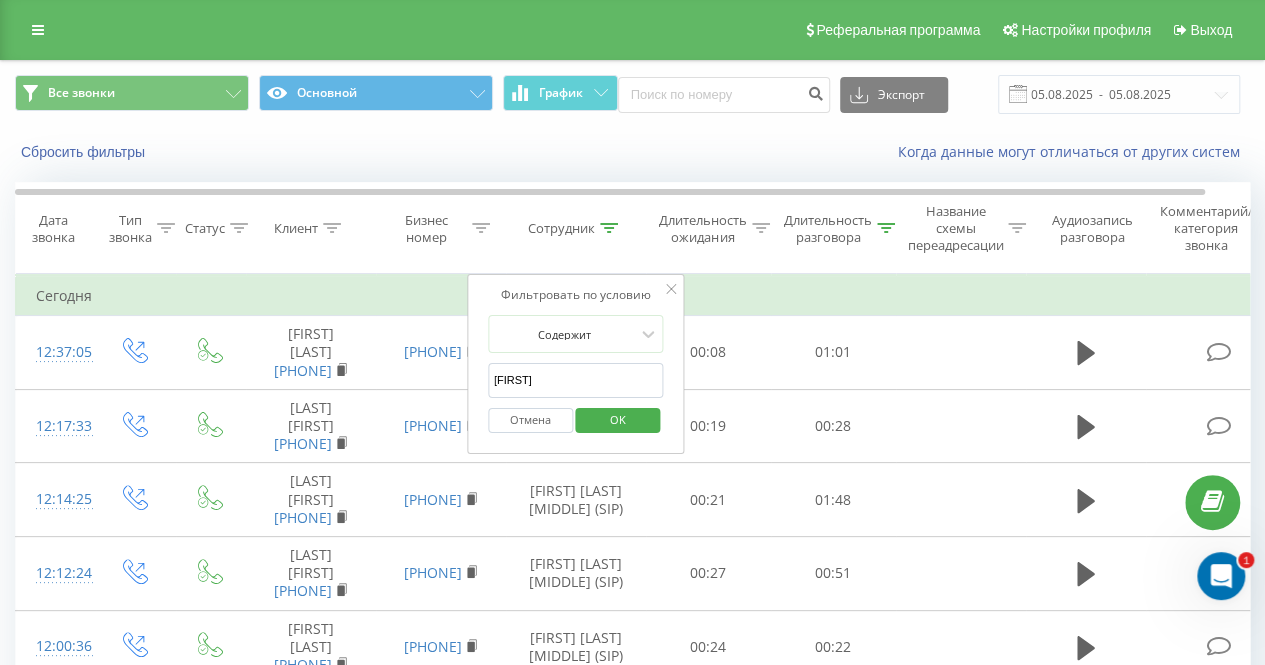 click on "OK" at bounding box center [618, 419] 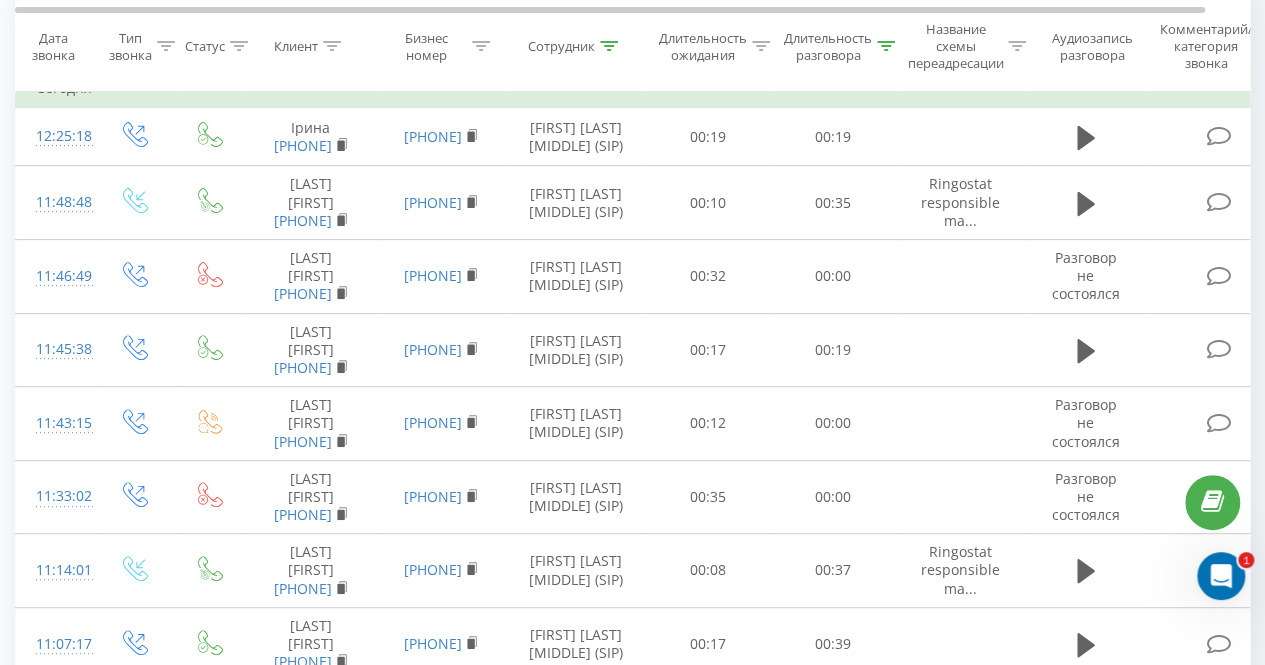 scroll, scrollTop: 0, scrollLeft: 0, axis: both 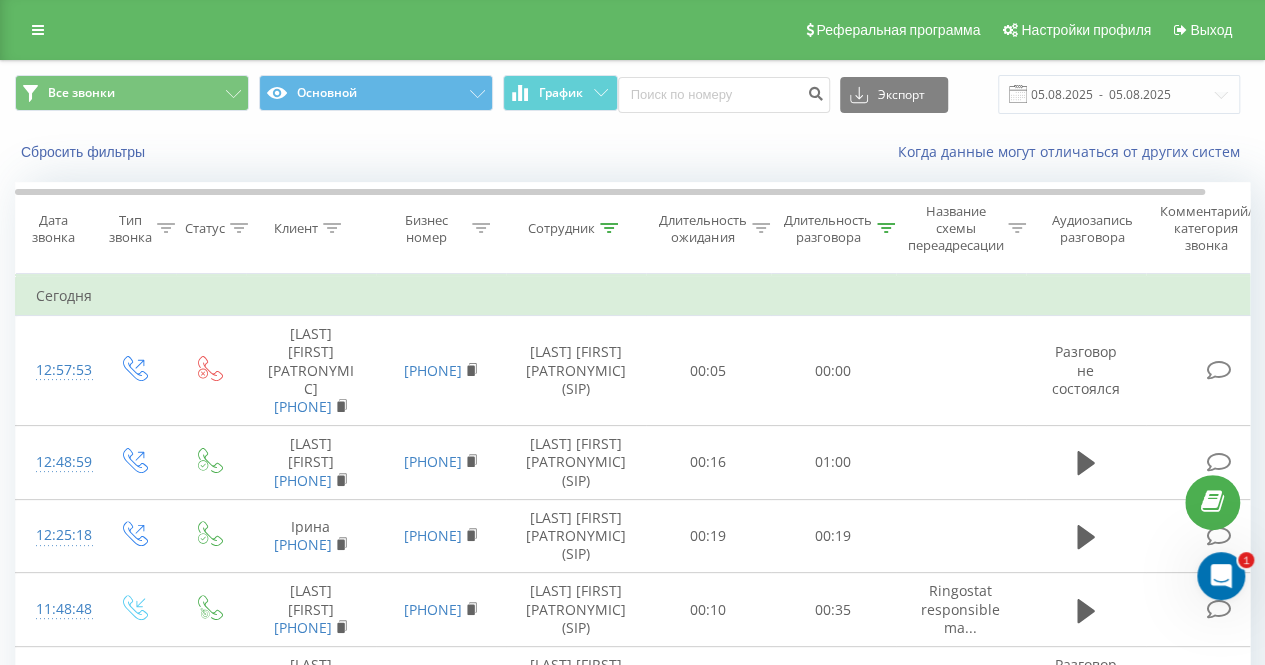 click 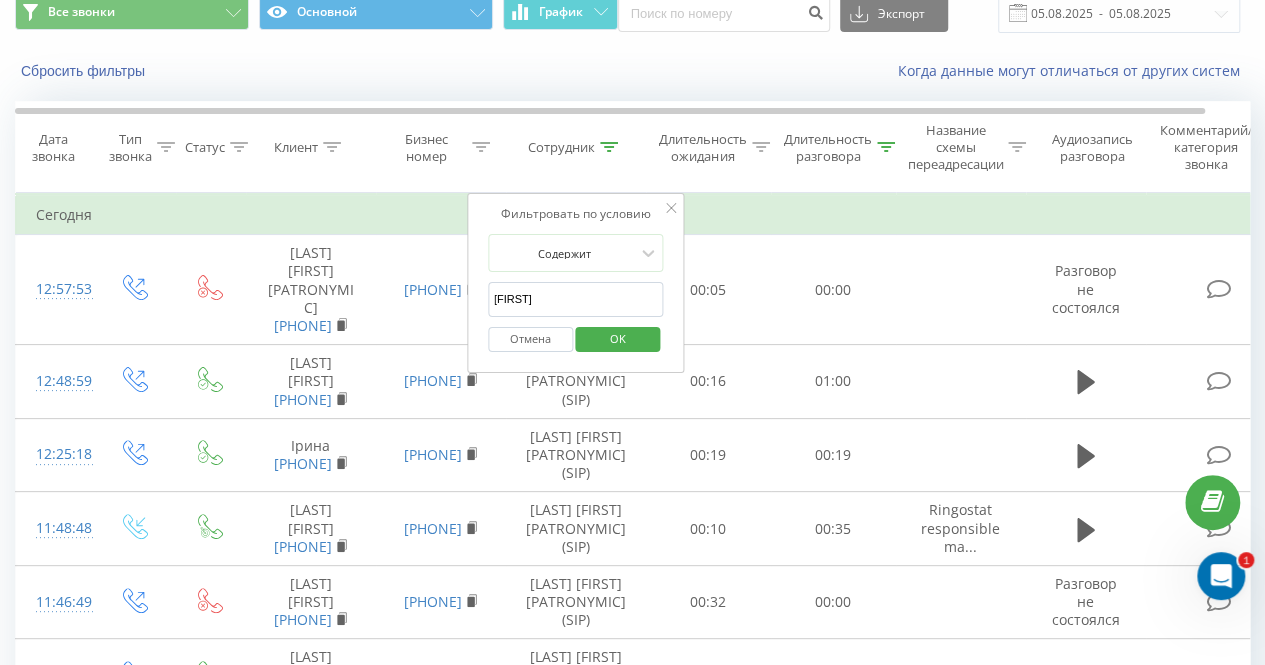 scroll, scrollTop: 0, scrollLeft: 0, axis: both 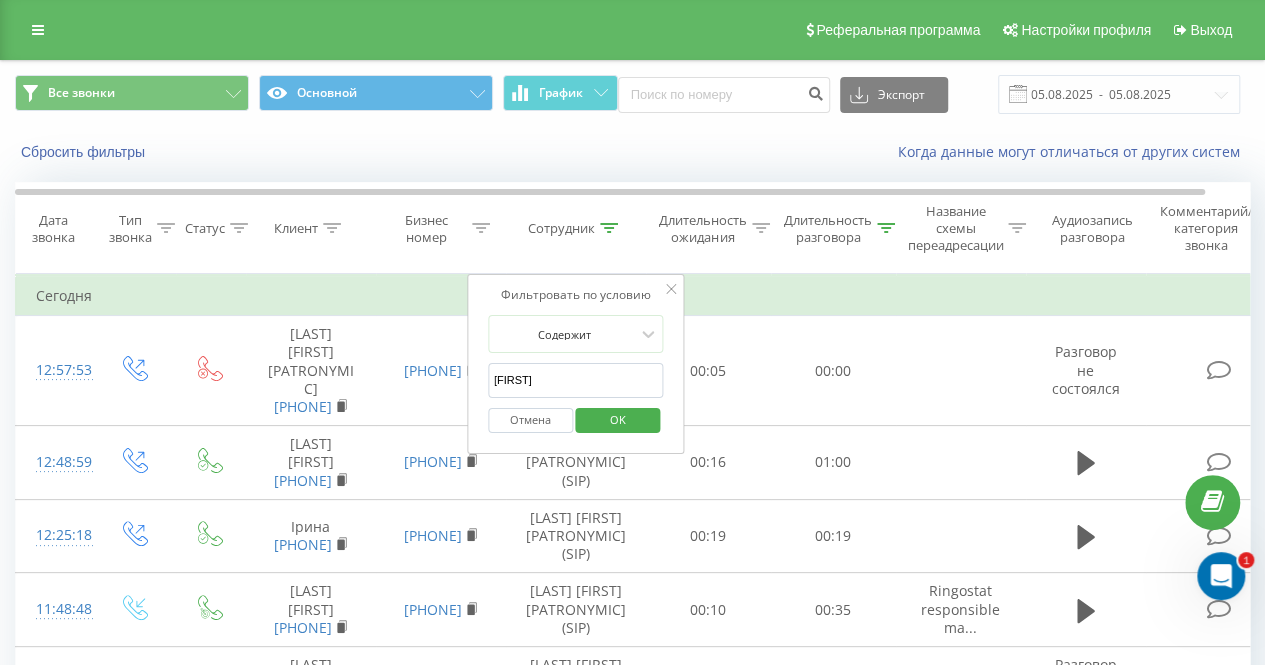 click 